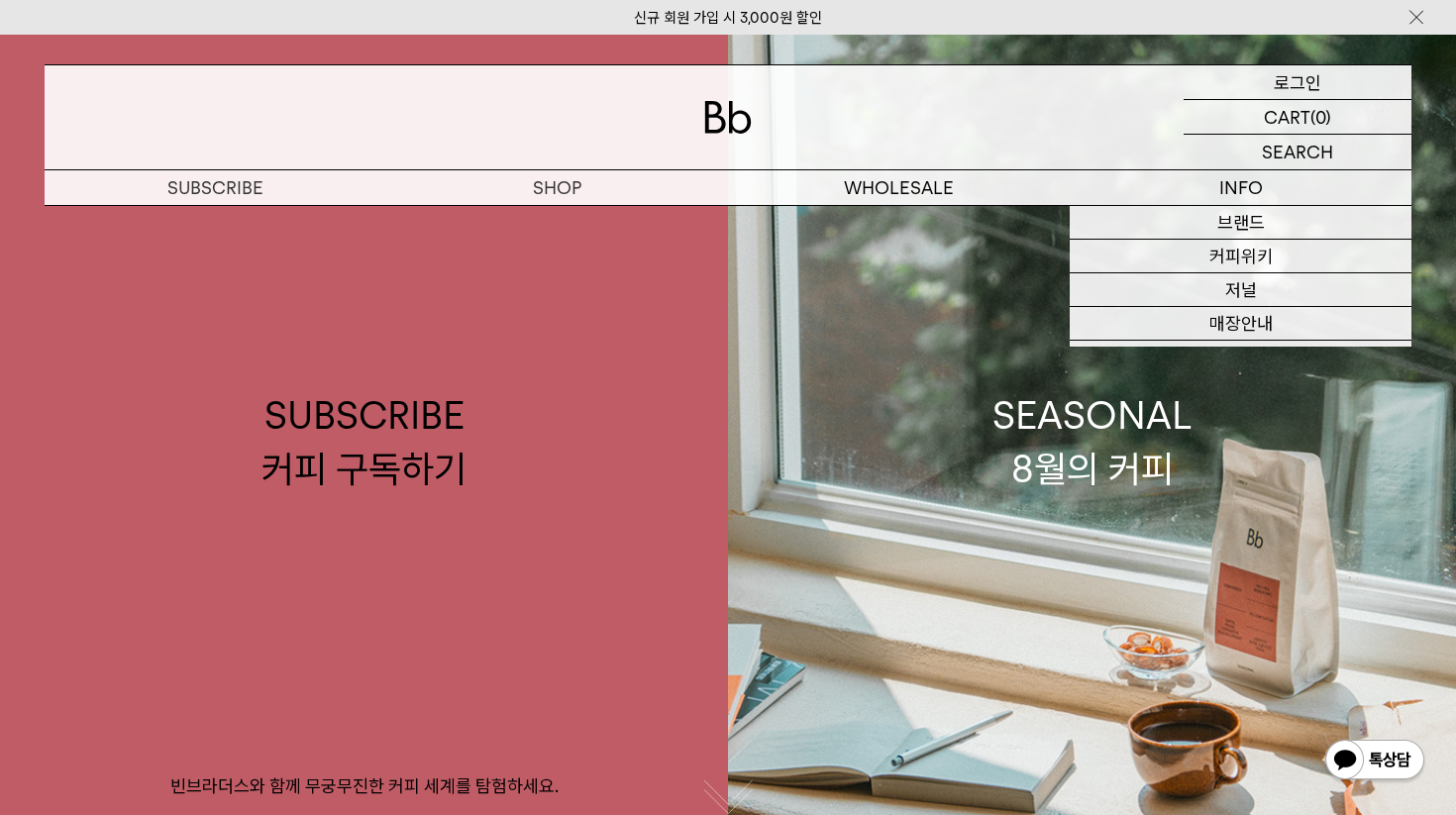 scroll, scrollTop: 0, scrollLeft: 0, axis: both 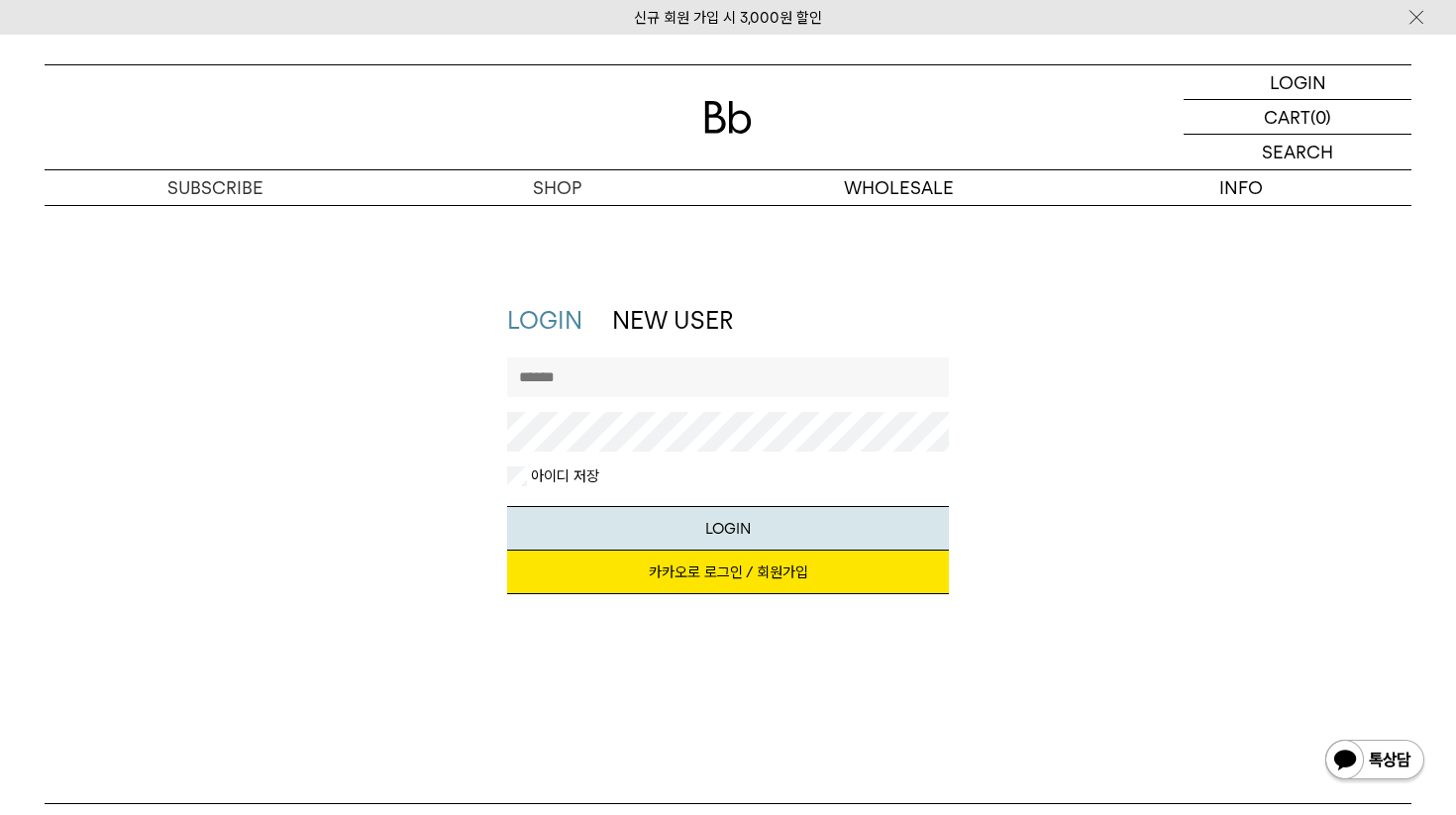 click on "카카오로 로그인 / 회원가입" at bounding box center [728, 572] 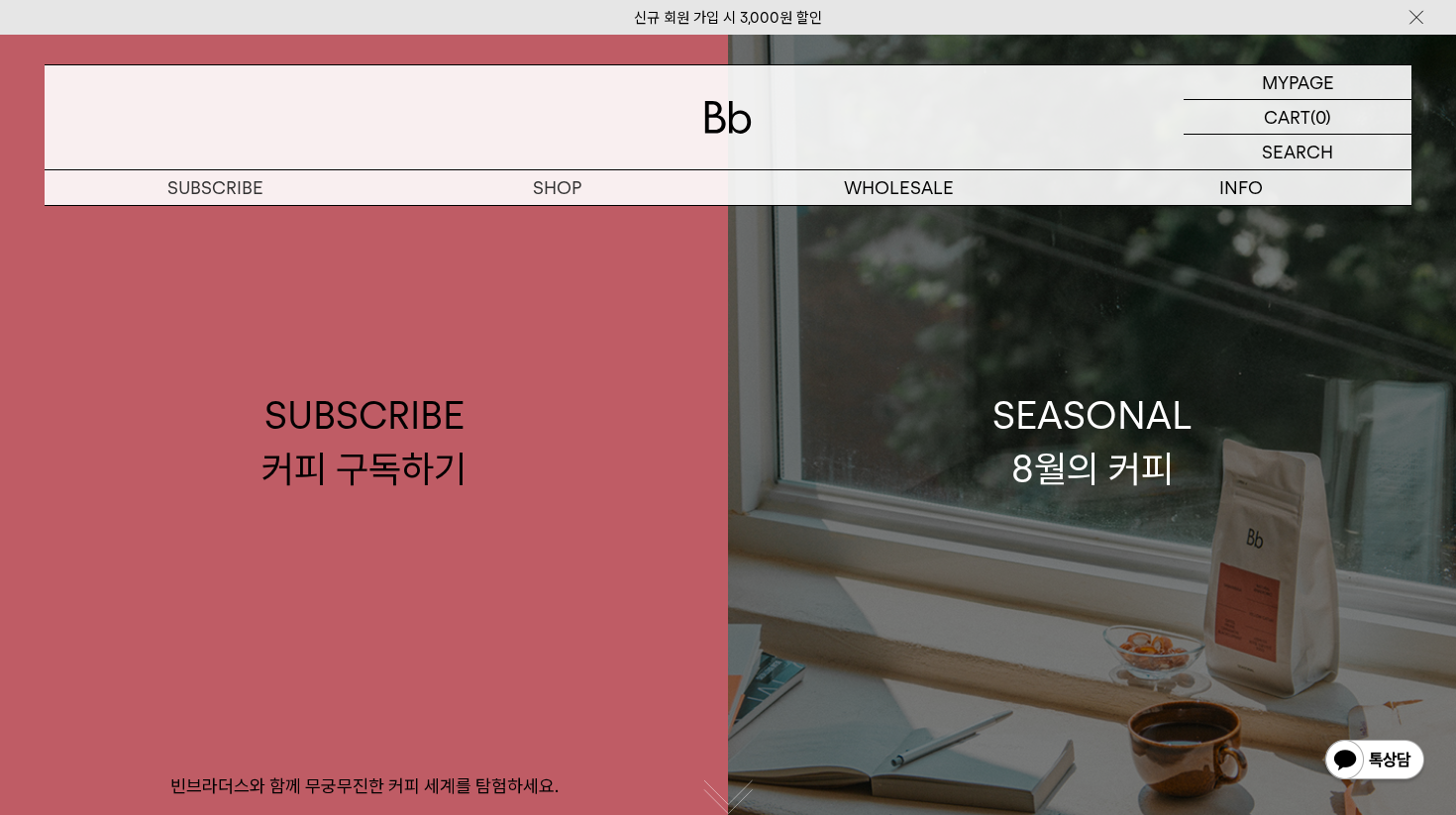 scroll, scrollTop: 0, scrollLeft: 0, axis: both 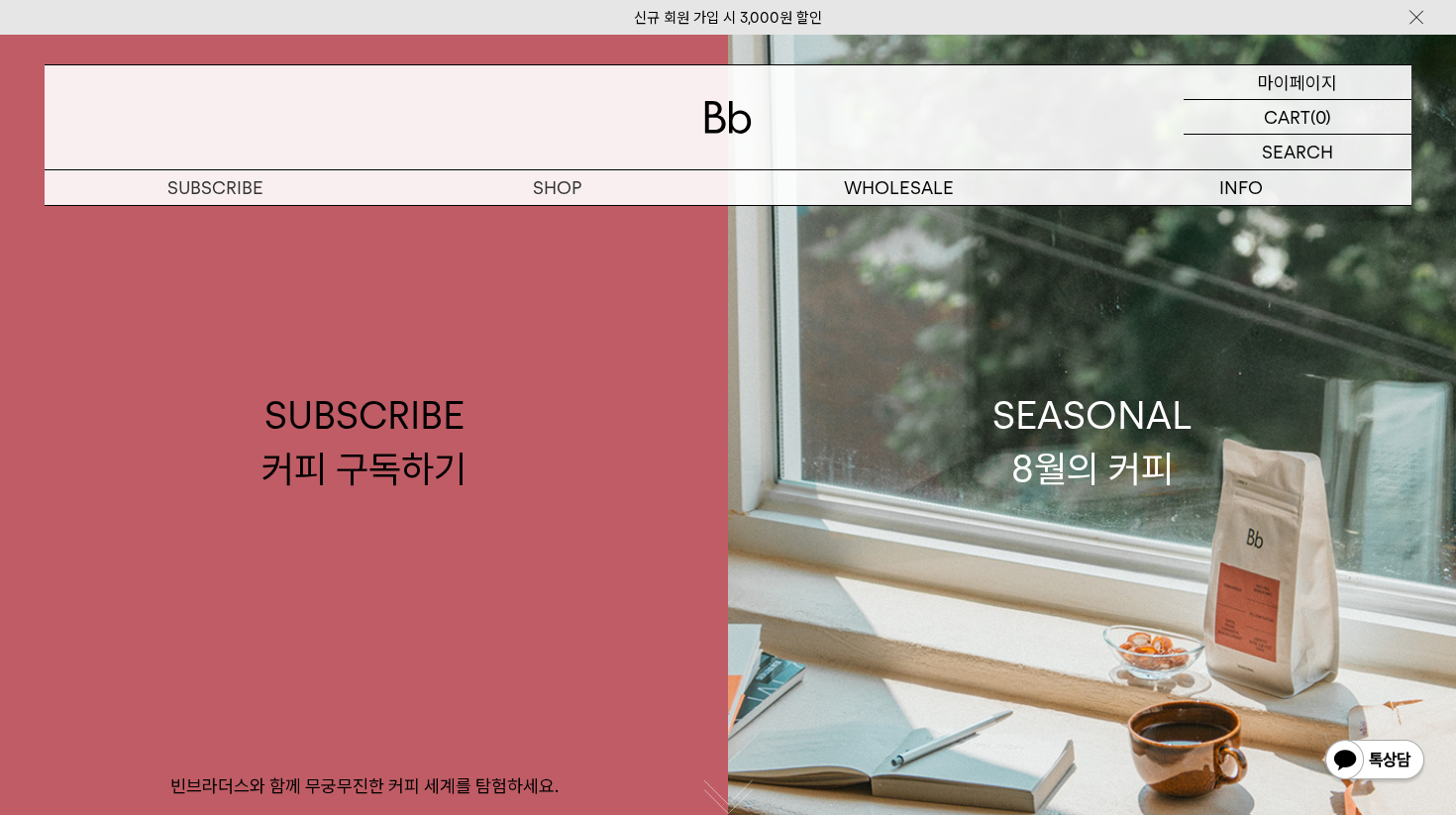 click on "마이페이지" at bounding box center [1298, 82] 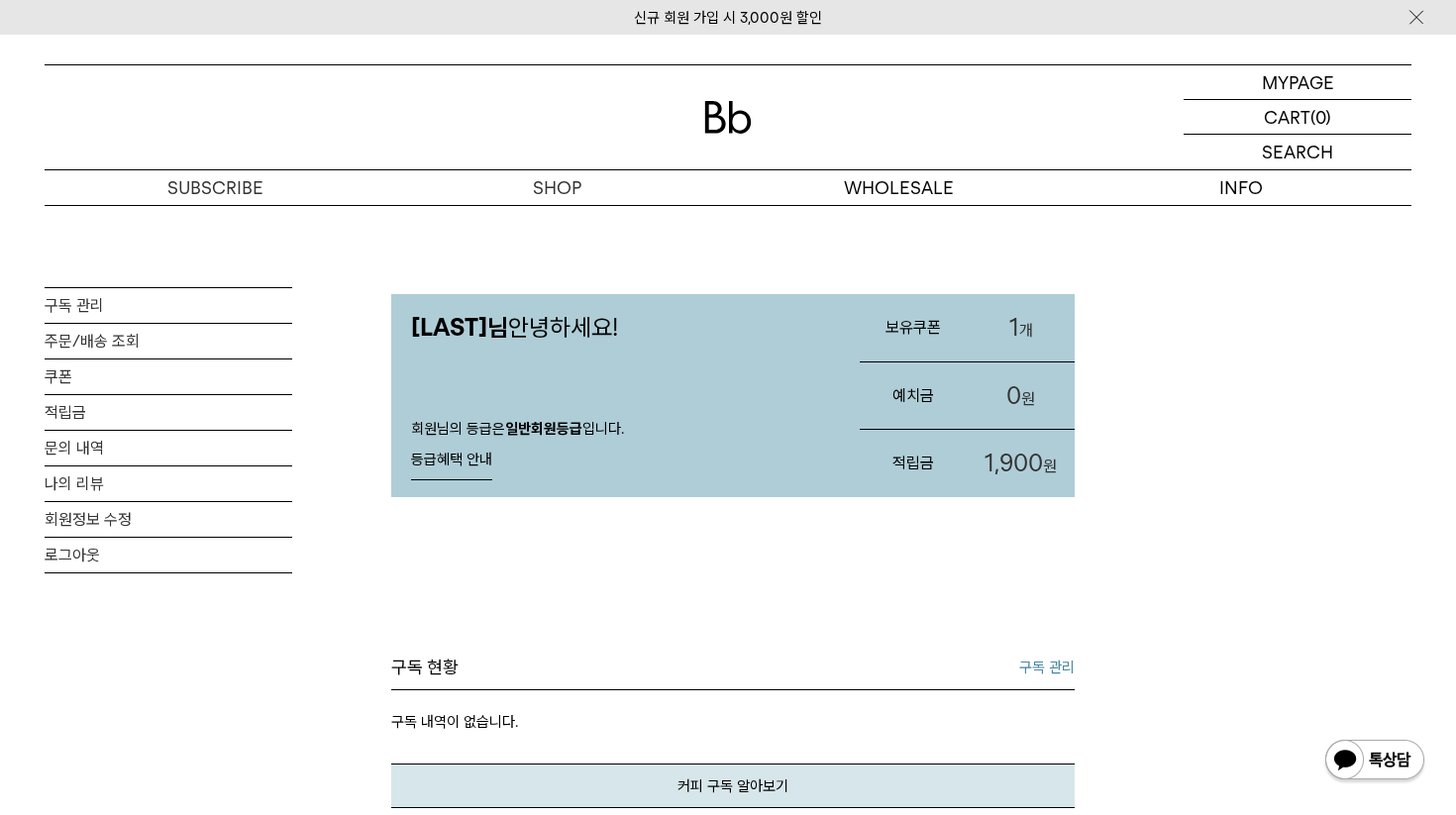 scroll, scrollTop: 0, scrollLeft: 0, axis: both 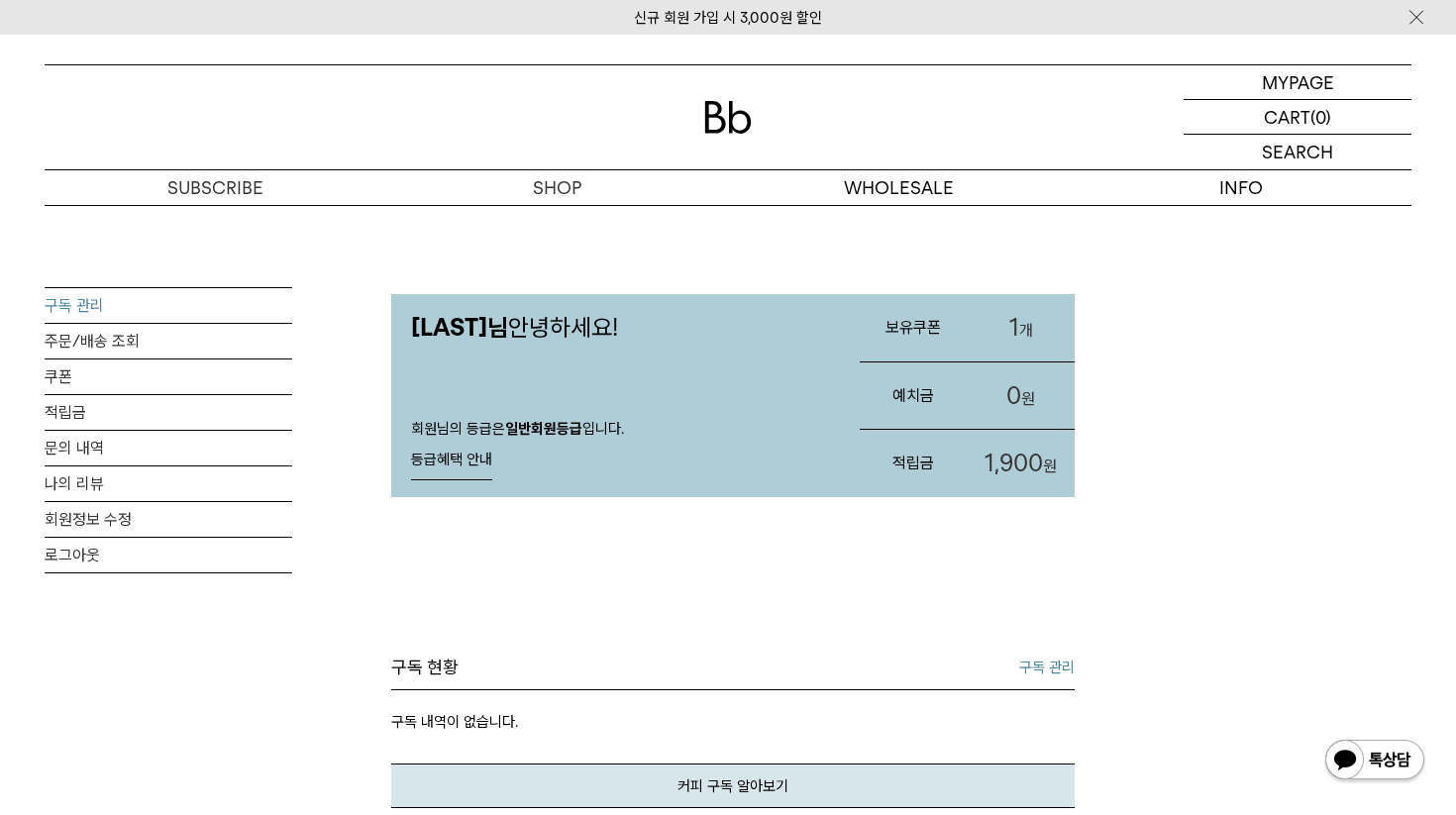 click on "구독 관리" at bounding box center (168, 305) 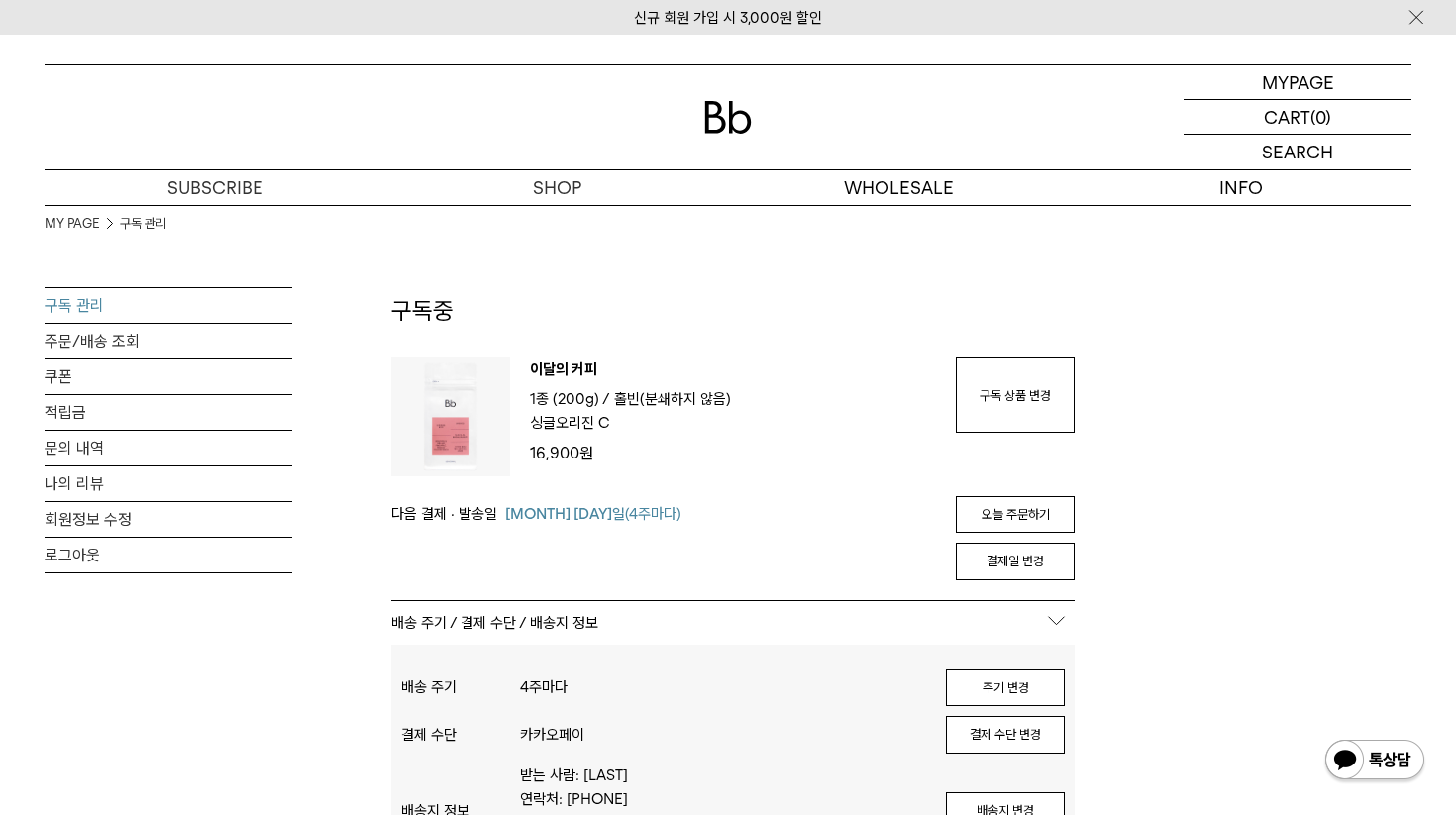 scroll, scrollTop: 0, scrollLeft: 0, axis: both 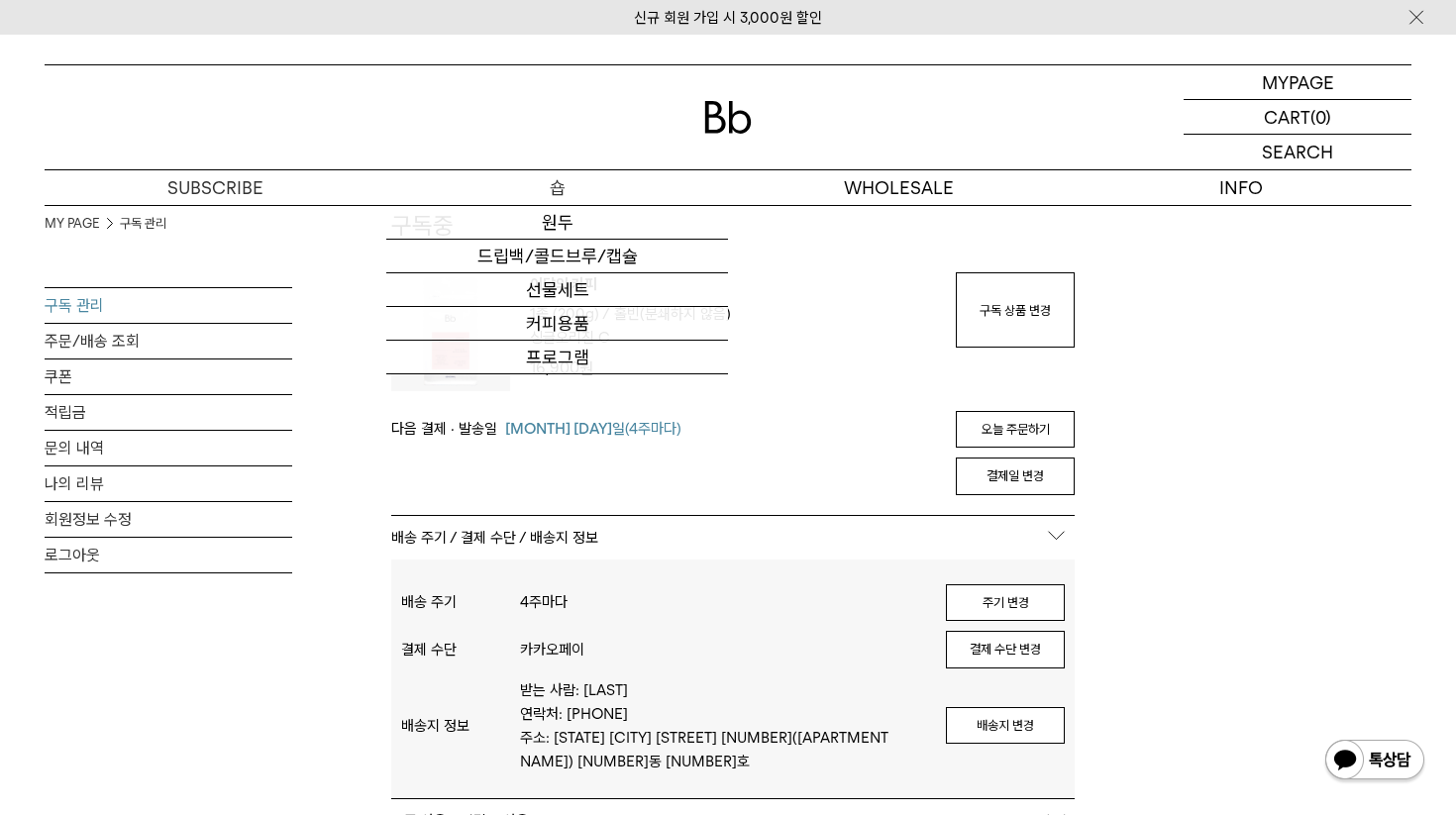 click on "숍" at bounding box center [557, 187] 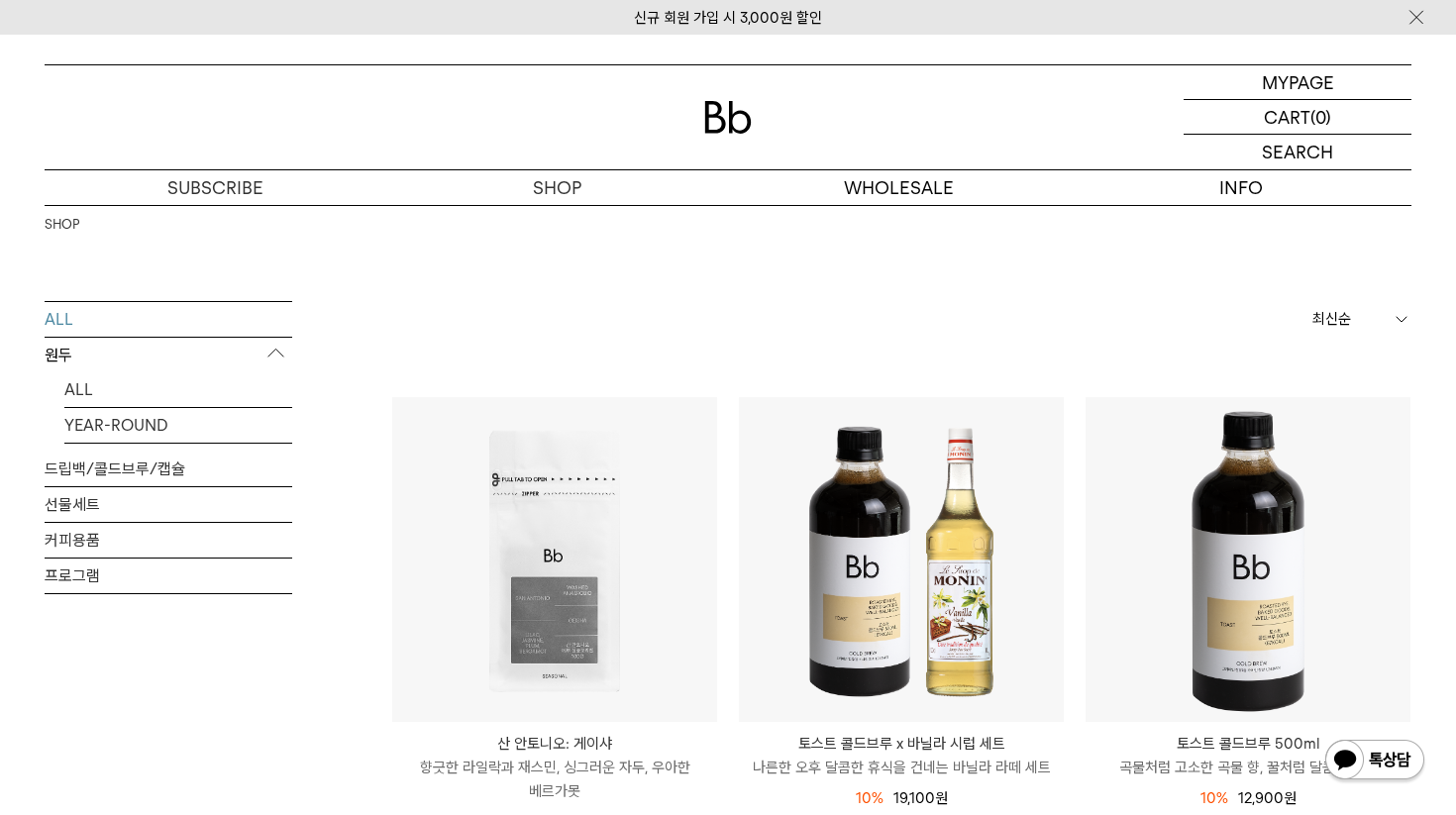 scroll, scrollTop: 0, scrollLeft: 0, axis: both 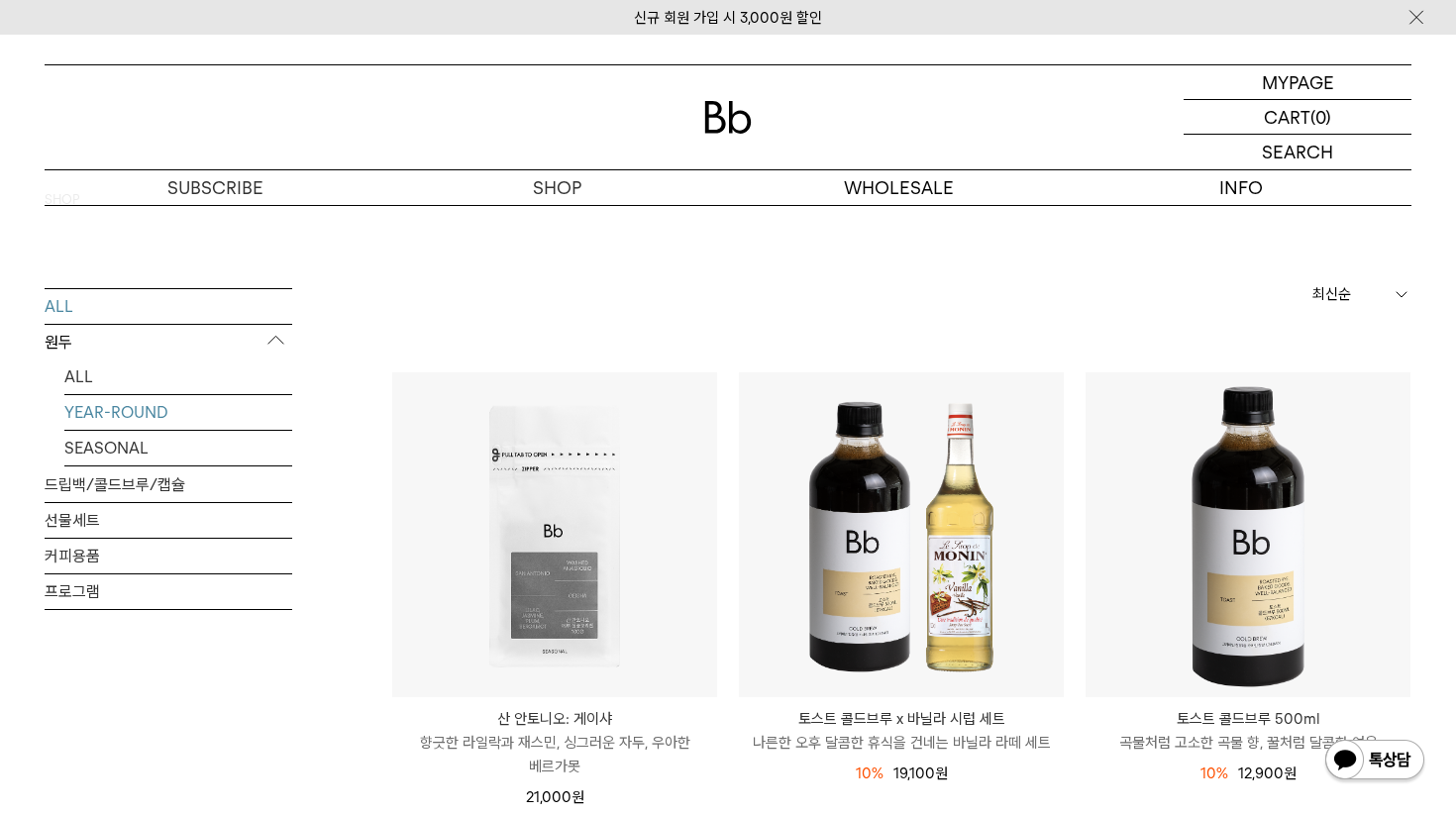 click on "YEAR-ROUND" at bounding box center (178, 411) 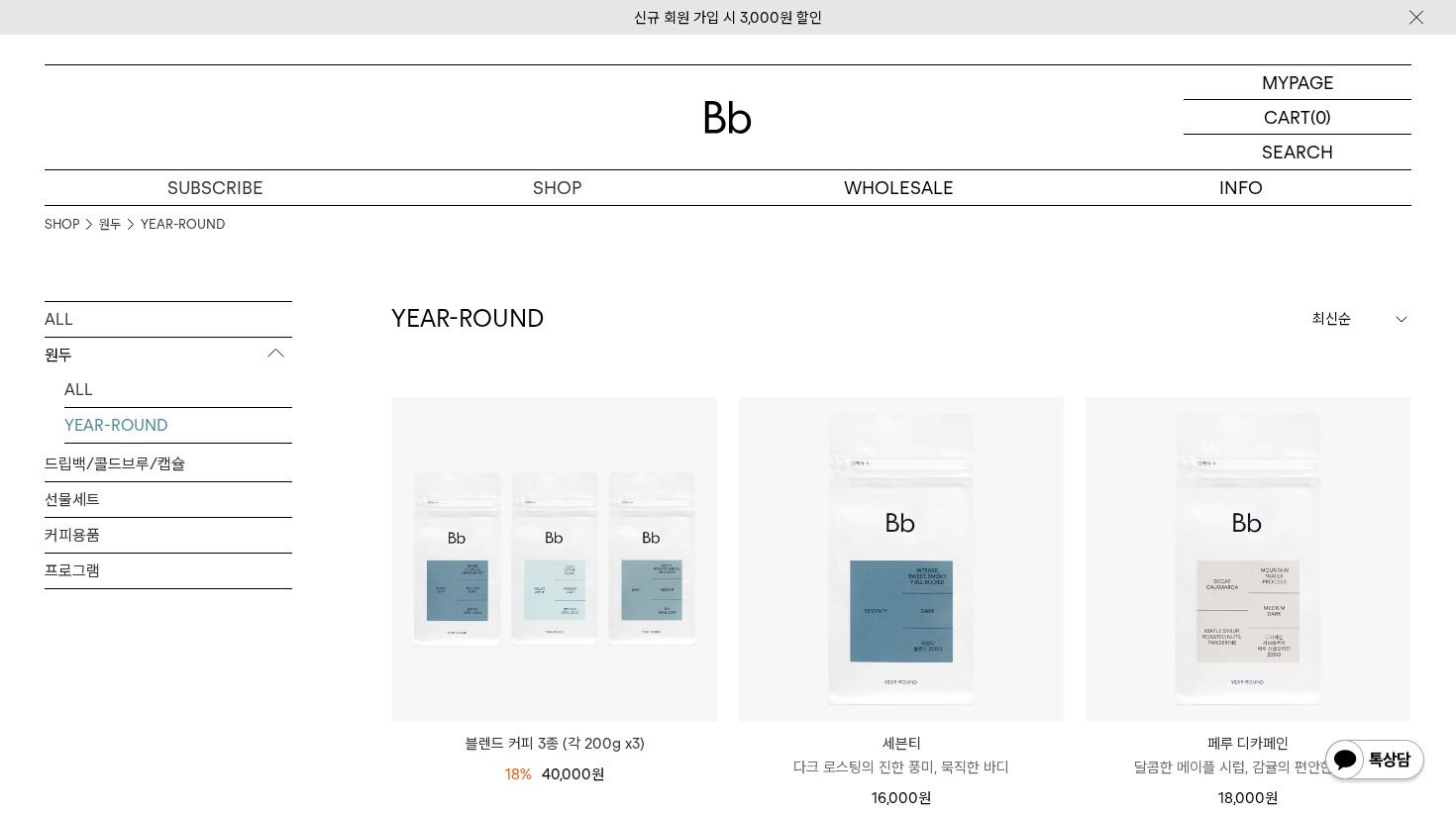 scroll, scrollTop: 0, scrollLeft: 0, axis: both 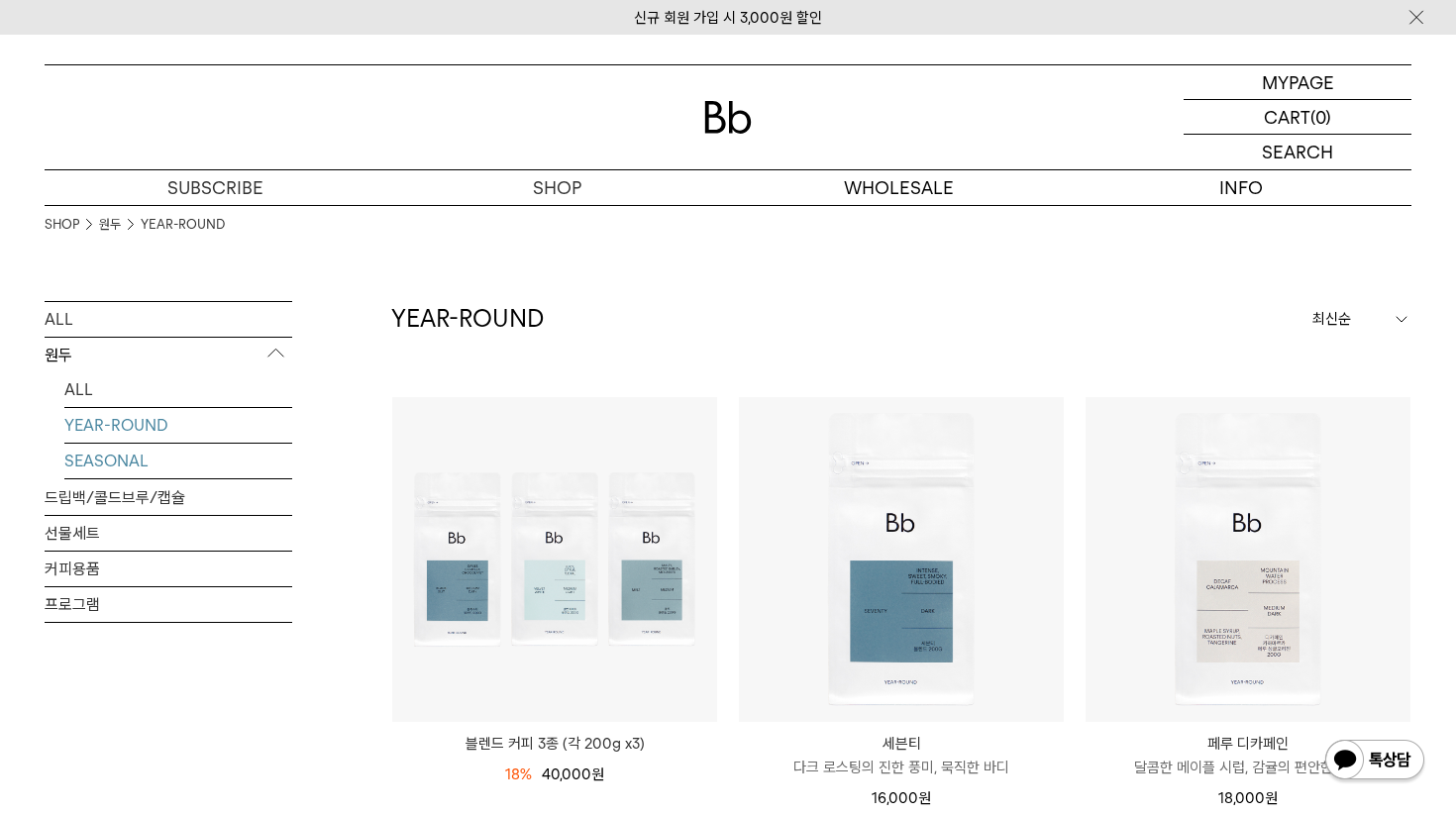 click on "SEASONAL" at bounding box center [178, 460] 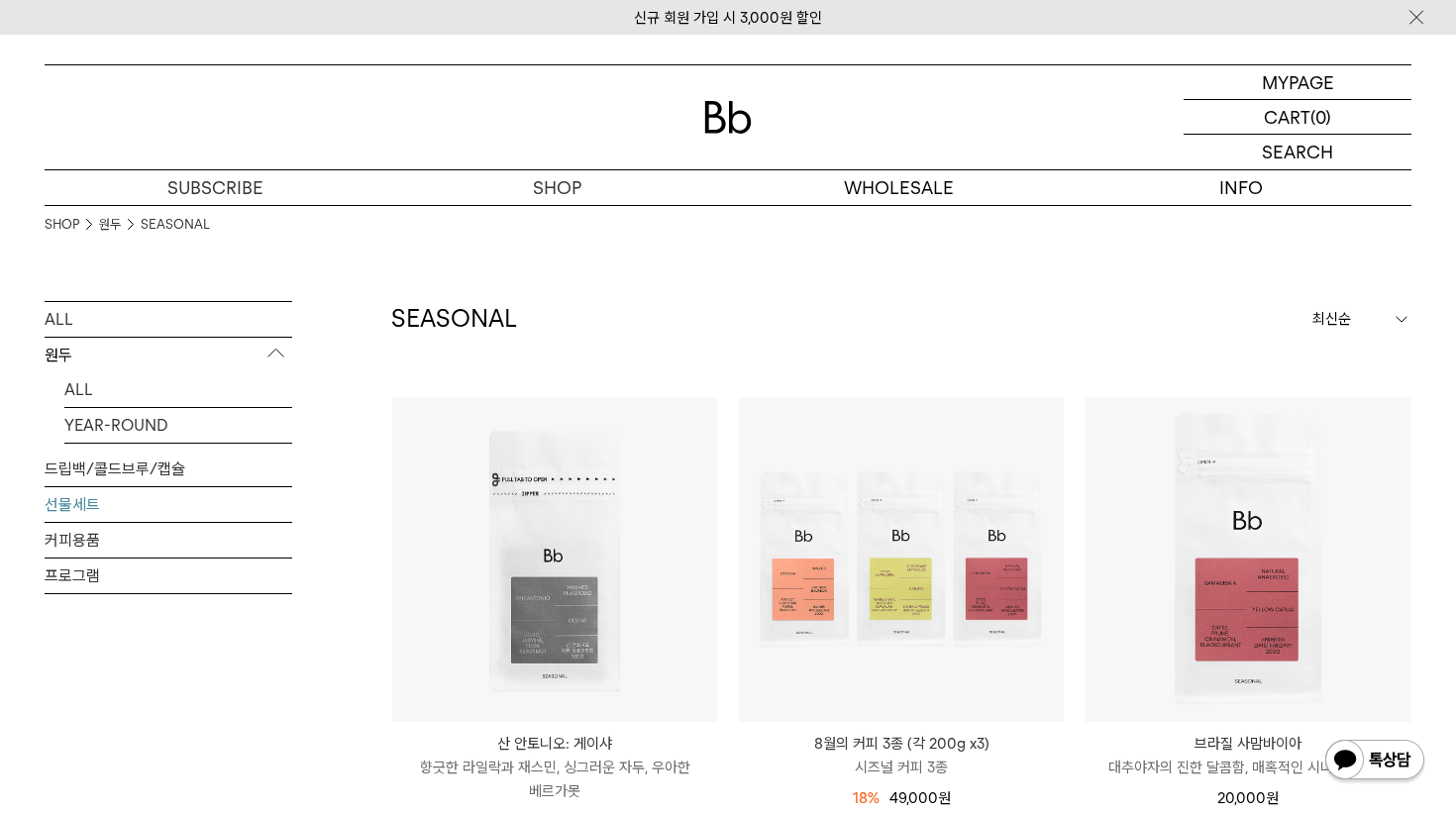 scroll, scrollTop: 0, scrollLeft: 0, axis: both 